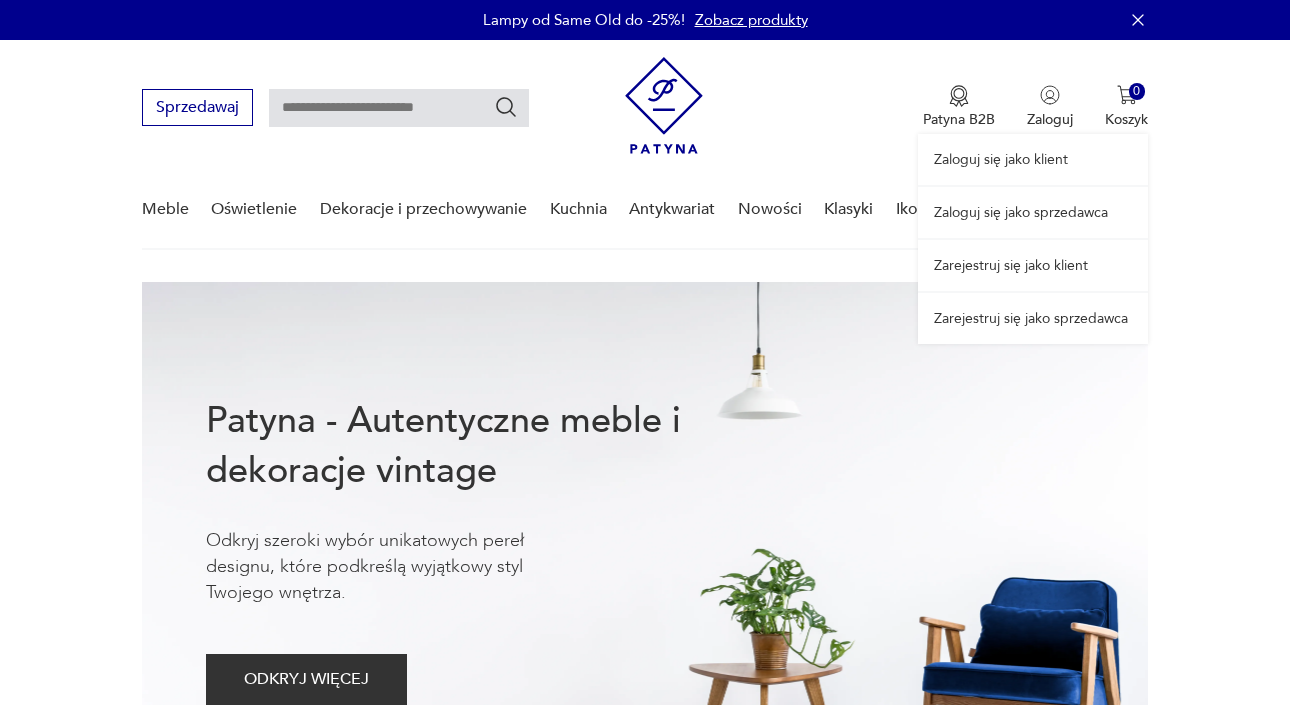 scroll, scrollTop: 0, scrollLeft: 0, axis: both 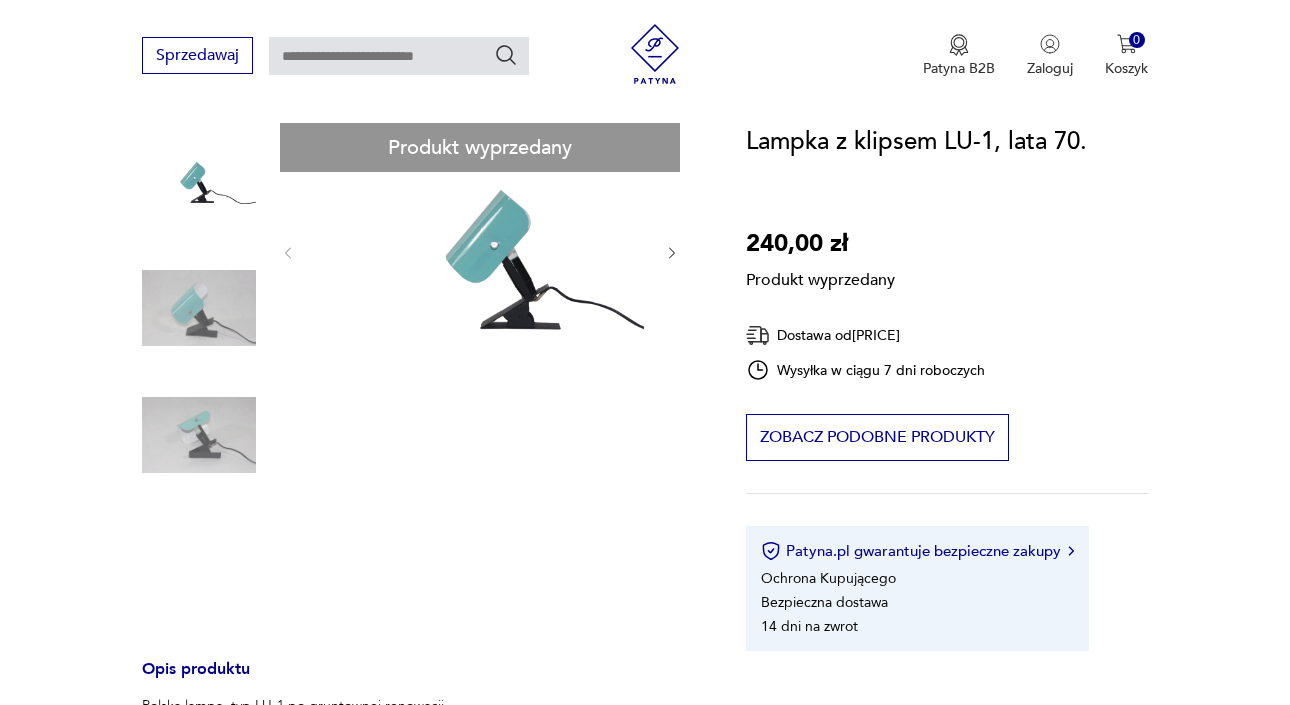 click on "Polska lampa, typ LU-1 po gruntownej renowacji.
Wyprodukowana przez S.R. Piaseczno.
Posiada różnorakie zastosowanie, najczęściej jako lampka pomocnicza, mocowana na regałach
lub jako kinkiet na ścianę.
Maksymalna rozwarcie klipsa: 4cm
Długość kabla: 1,9m
Wysokość: 18cm
Szerokość: 11cm
Głębokość: 14cm
Maksymalna moc żarówki 25W. (brak w zestawie) Rozwiń więcej Szczegóły produktu Tagi:   retro ,  vintage ,  PRL ,  Prezent dla niego O sprzedawcy Magpie Studio Zweryfikowany sprzedawca Od 8 lat z Patyną Dostawa i zwroty Dostępne formy dostawy: Kurier   18,00 PLN Zwroty: Jeśli z jakiegokolwiek powodu chcesz zwrócić zamówiony przedmiot, masz na to   14 dni od momentu otrzymania przesyłki." at bounding box center [420, 620] 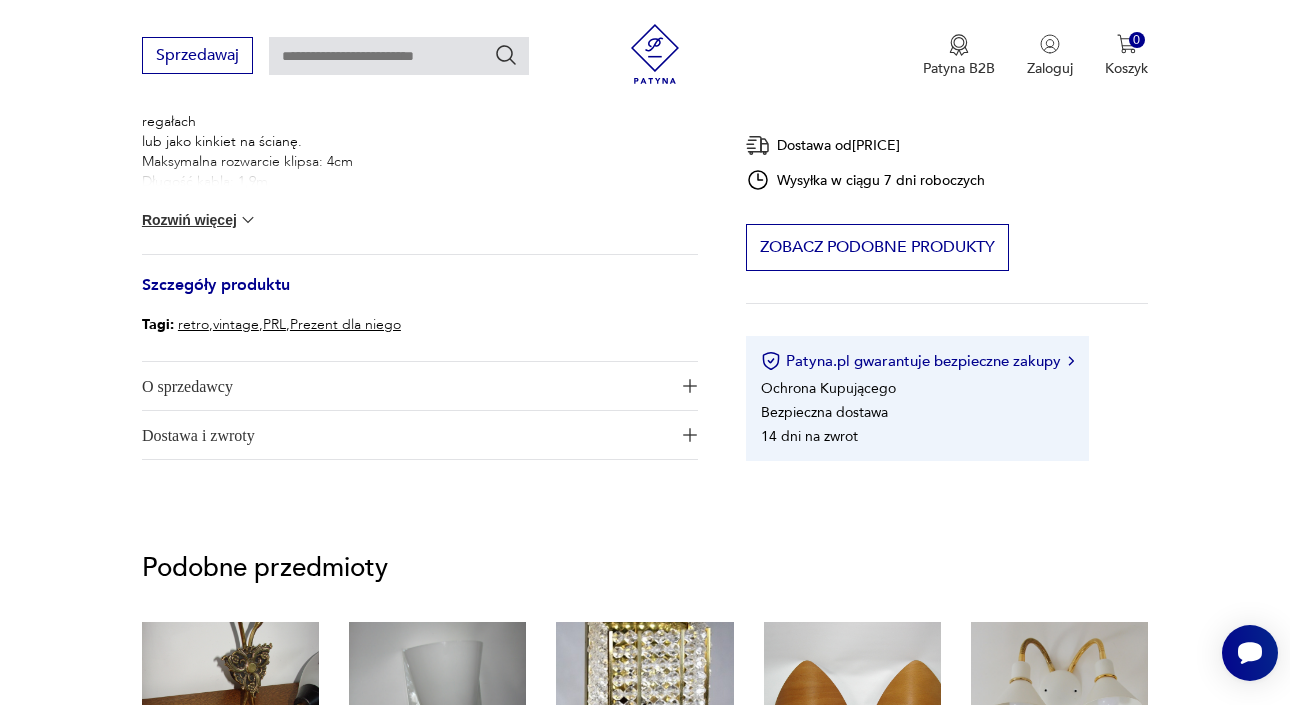 scroll, scrollTop: 0, scrollLeft: 0, axis: both 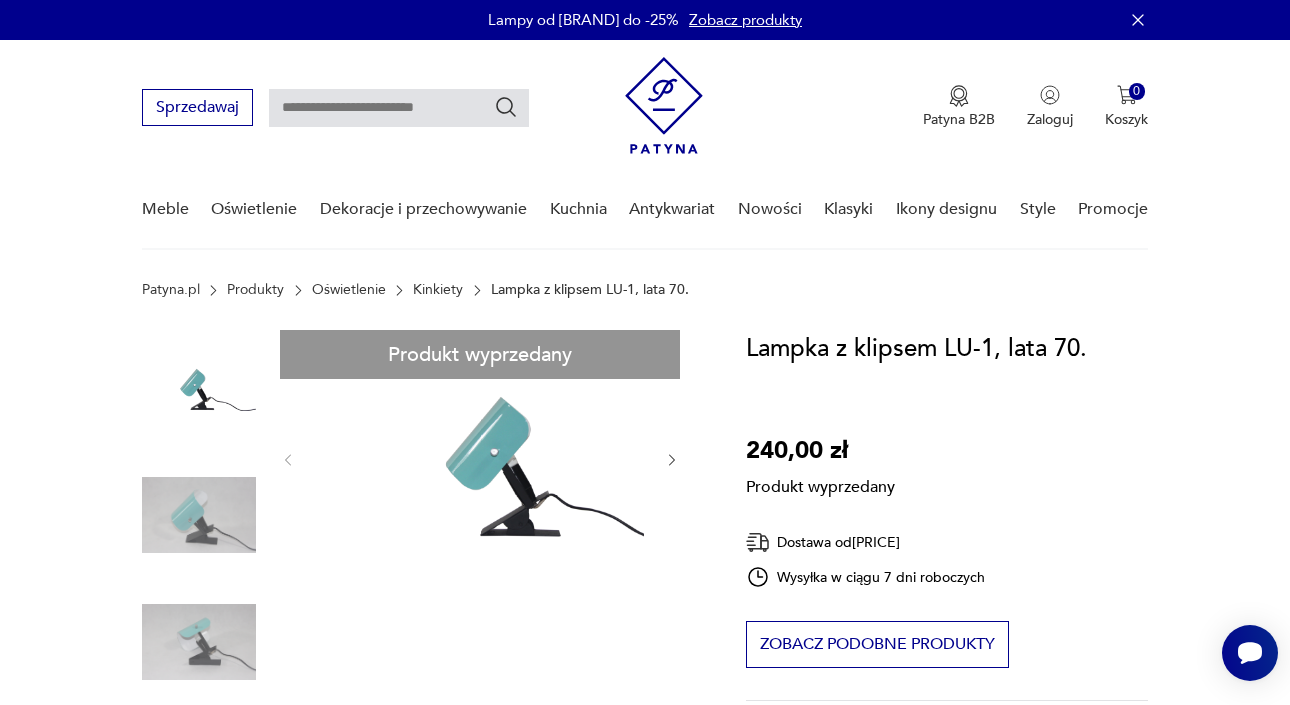 click at bounding box center (399, 108) 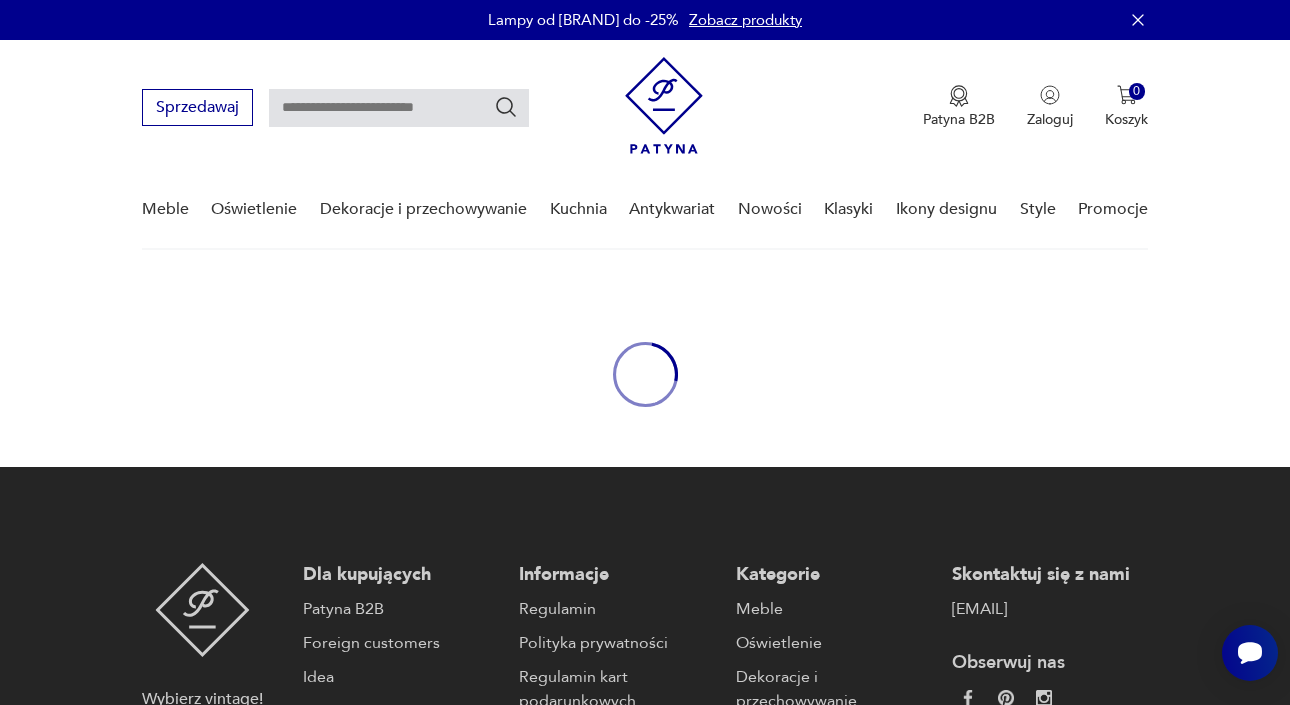 click at bounding box center (399, 108) 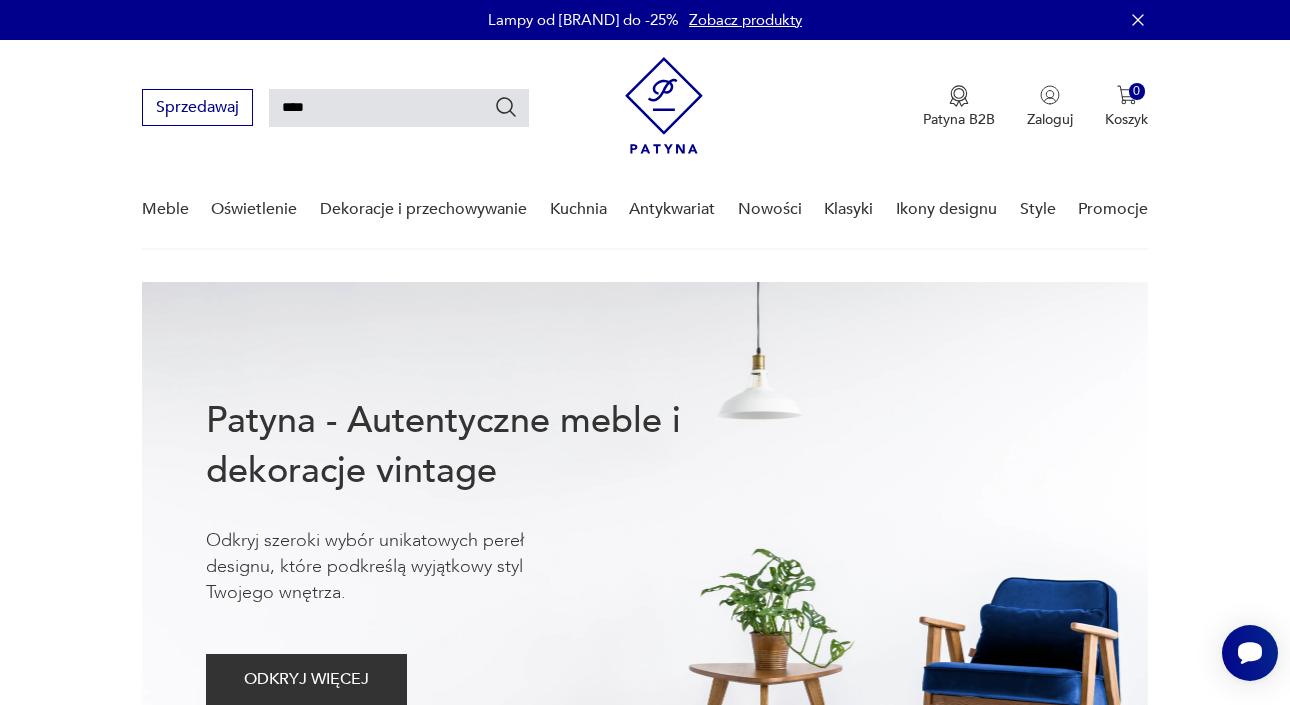type on "****" 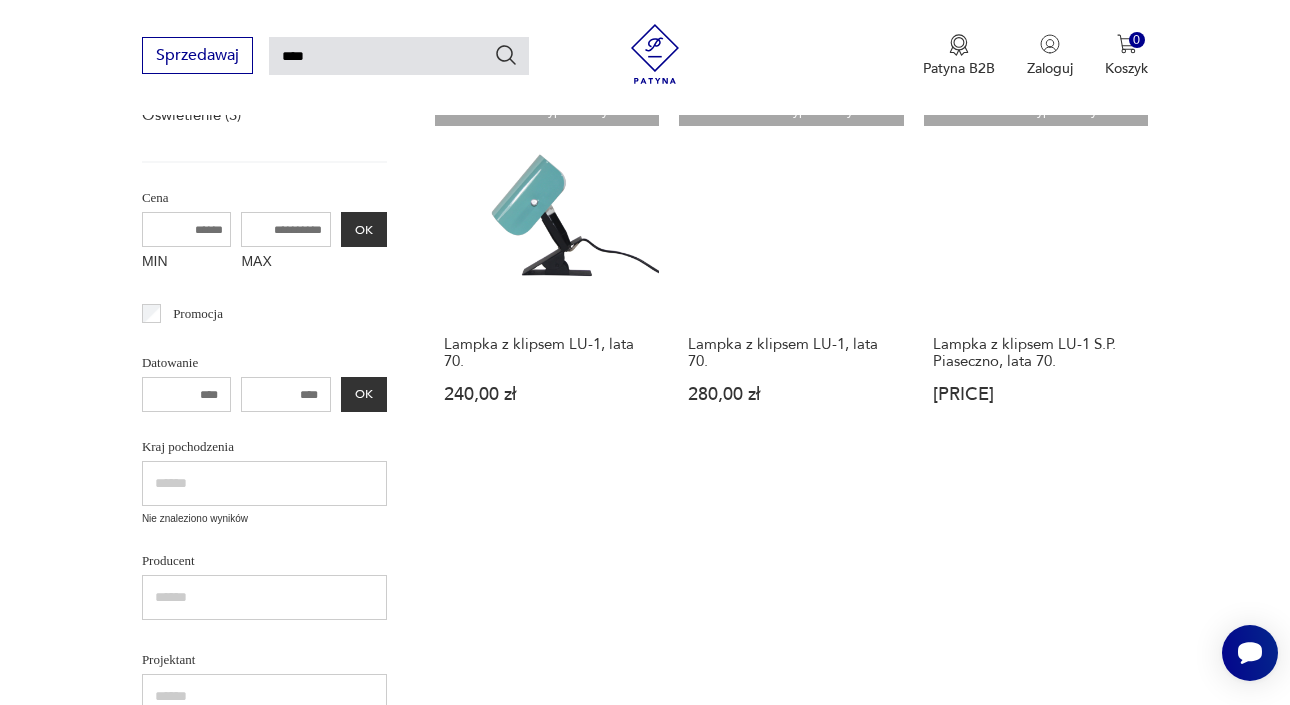 scroll, scrollTop: 0, scrollLeft: 0, axis: both 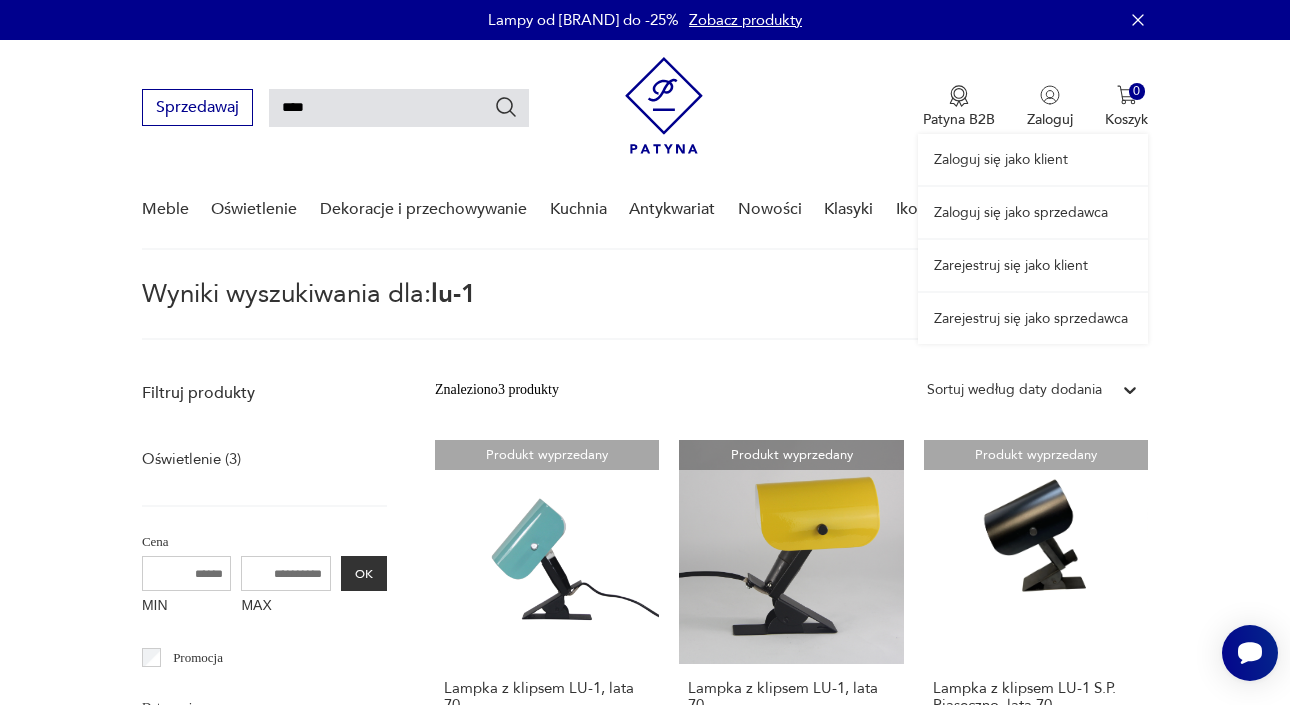 click on "Zaloguj się jako sprzedawca" at bounding box center (1033, 212) 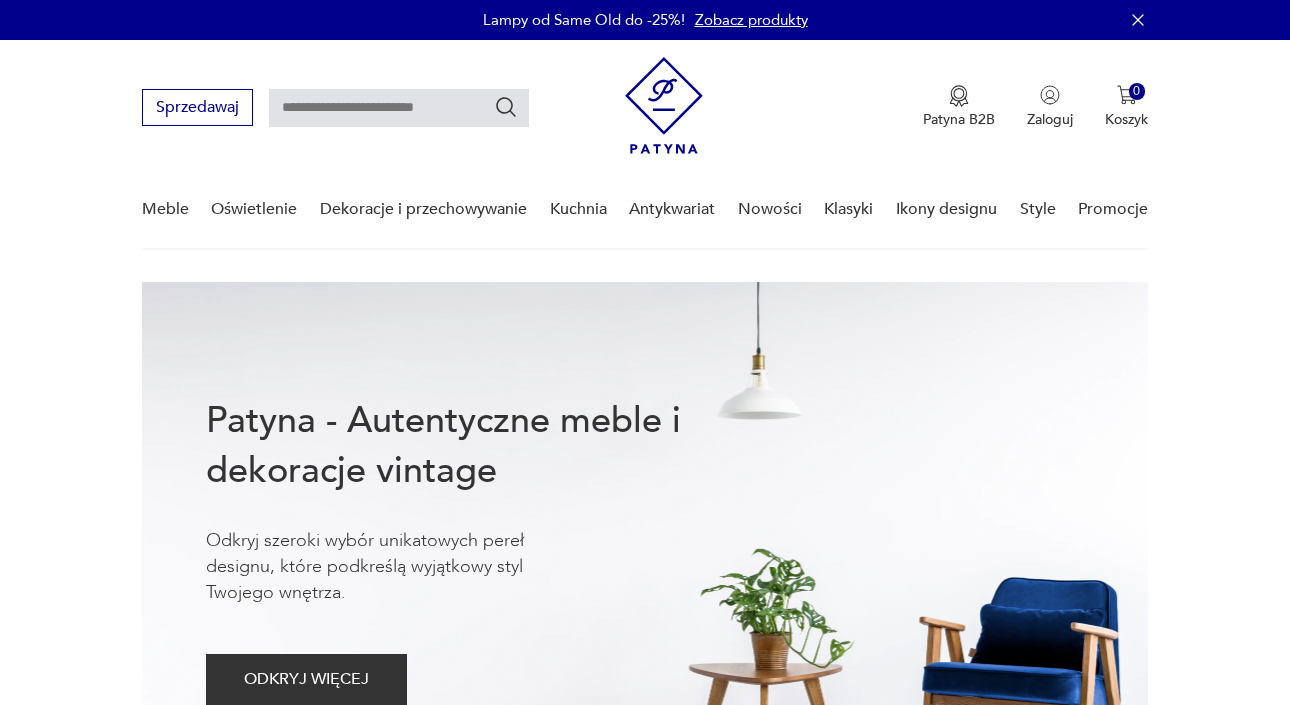 scroll, scrollTop: 0, scrollLeft: 0, axis: both 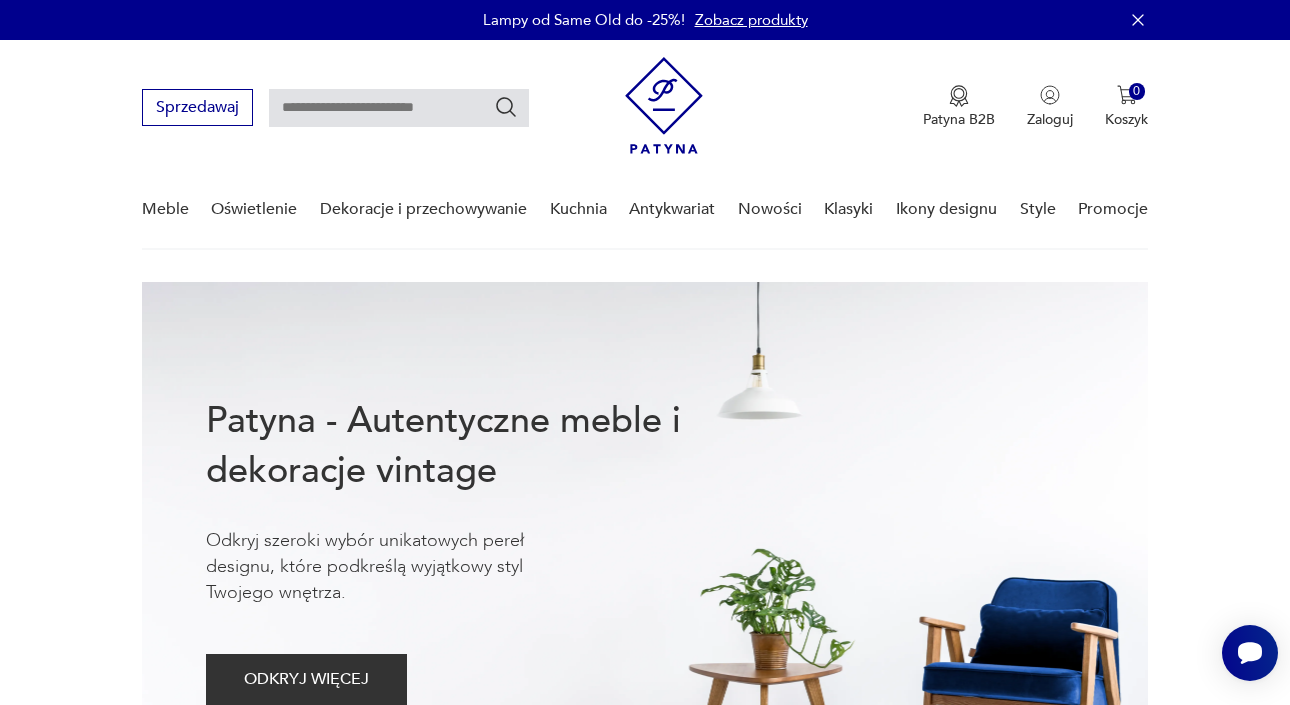 click at bounding box center (399, 108) 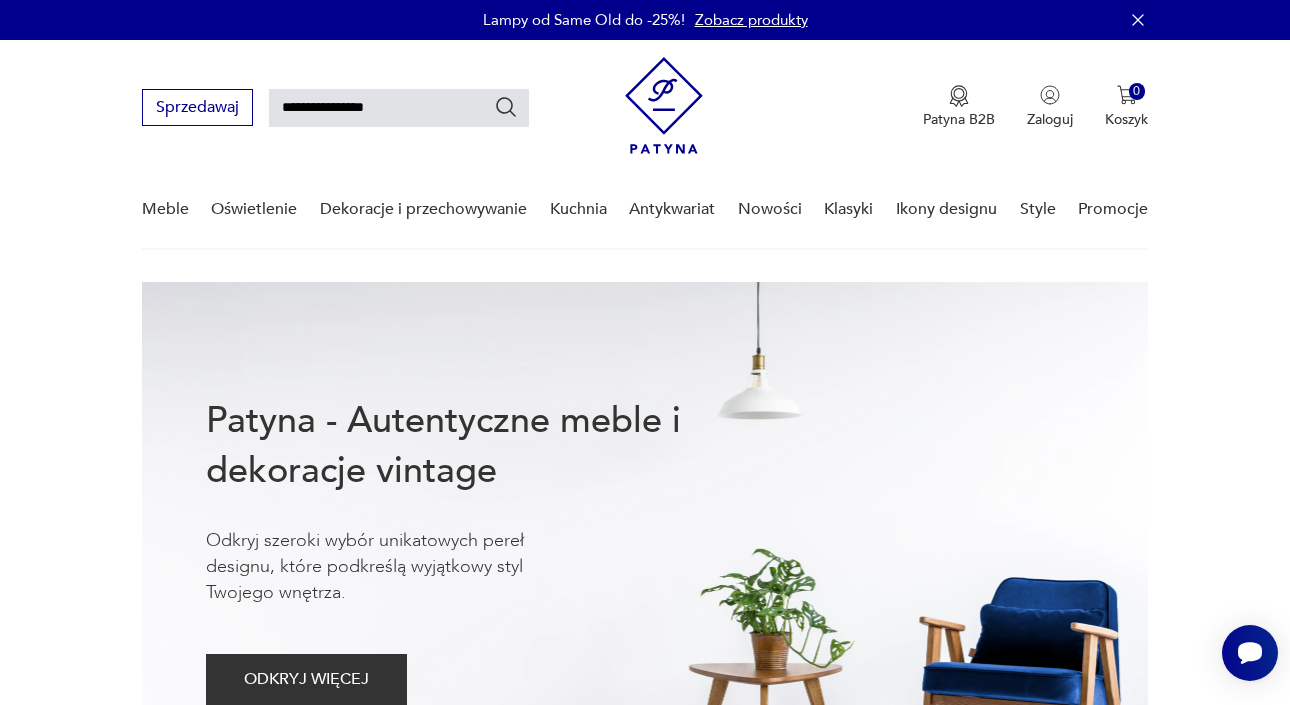 type on "**********" 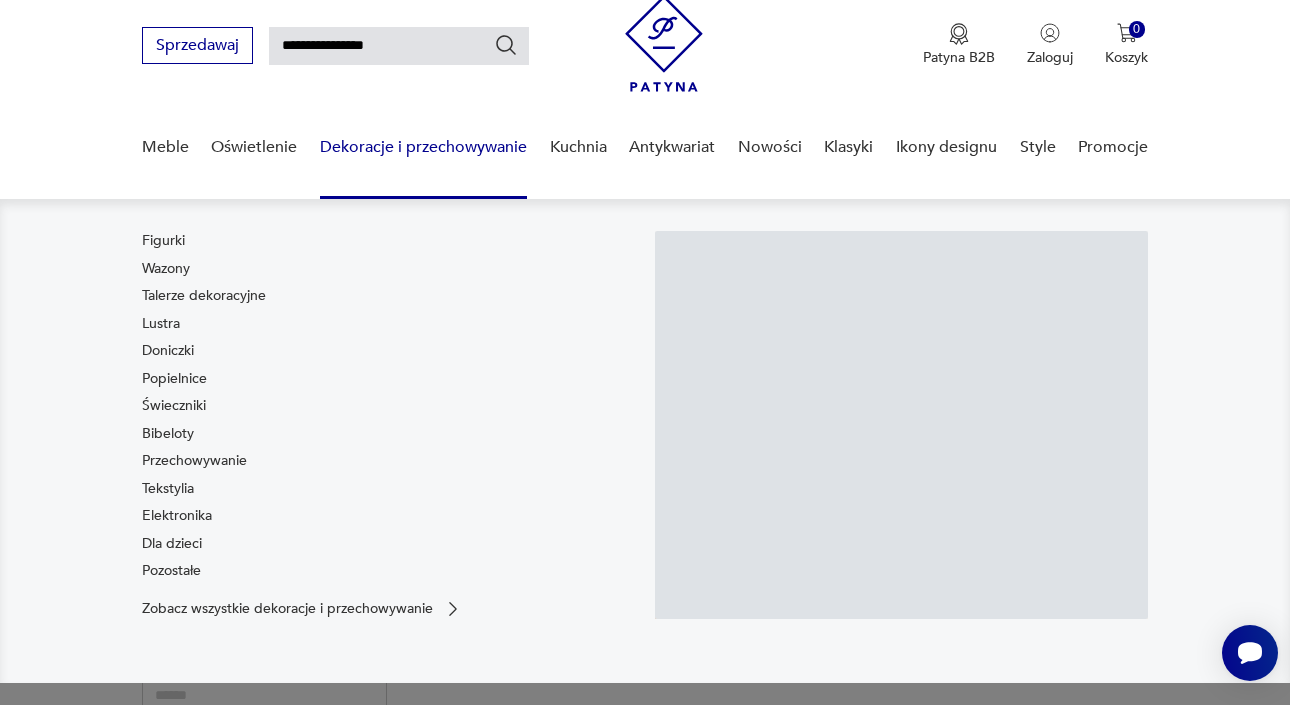 scroll, scrollTop: 71, scrollLeft: 0, axis: vertical 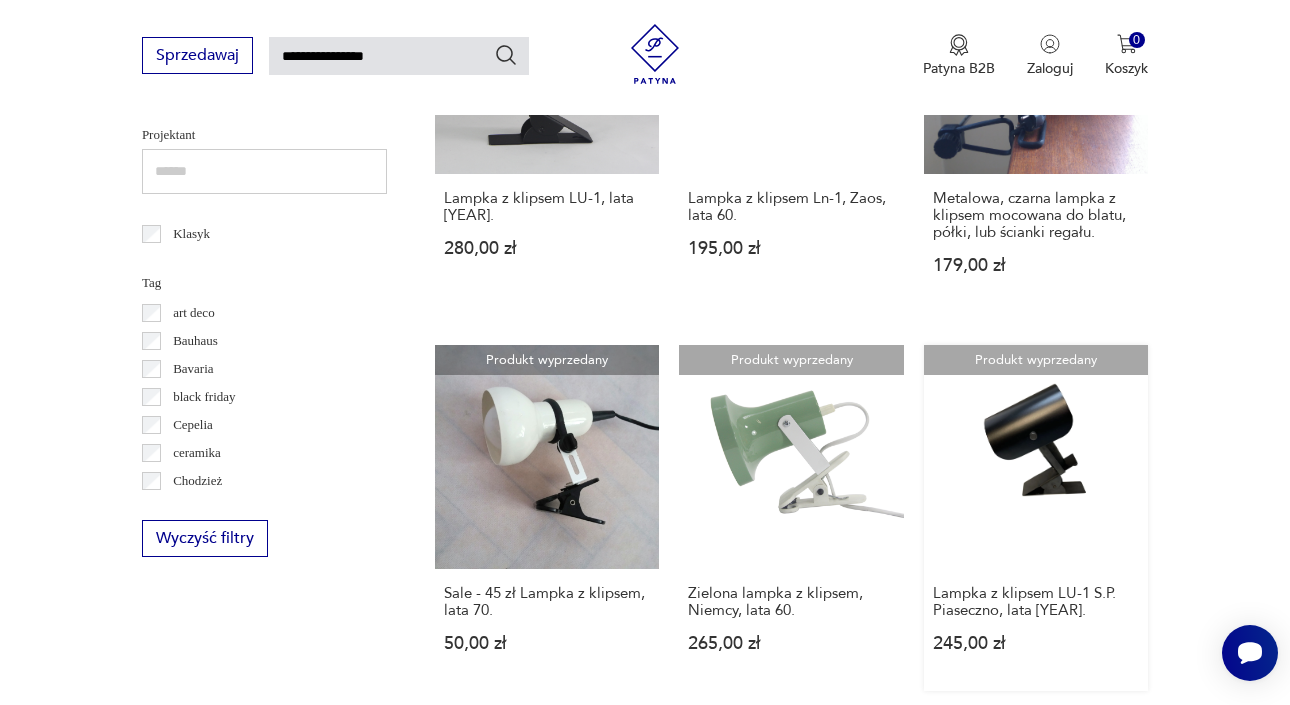 click on "Produkt wyprzedany Lampka z klipsem LU-1 S.P. Piaseczno, lata 70. 245,00 zł" at bounding box center (1036, 518) 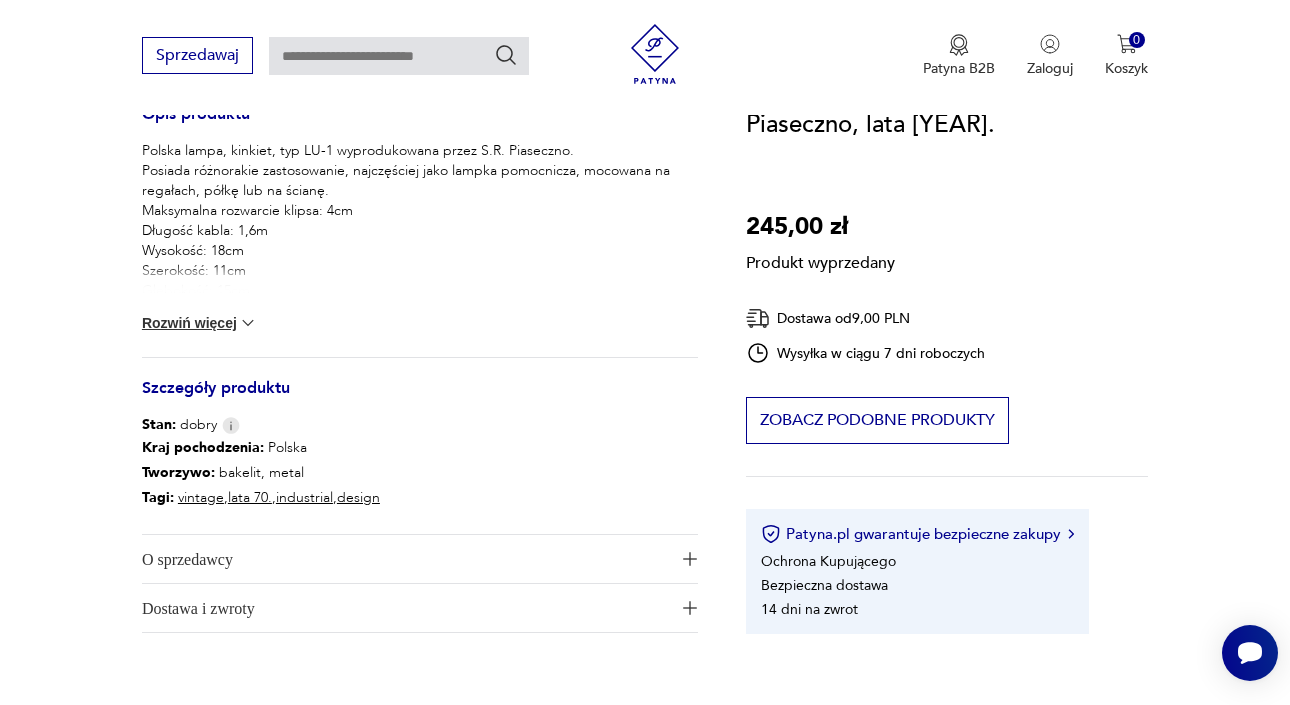 scroll, scrollTop: 880, scrollLeft: 0, axis: vertical 